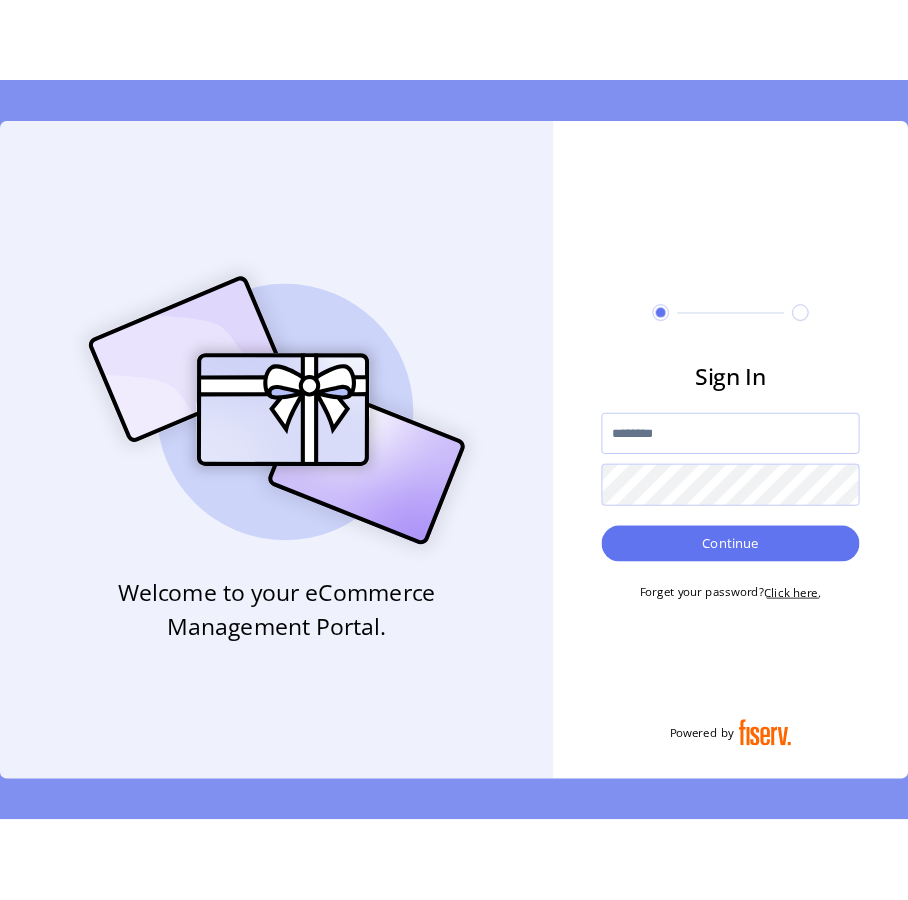 scroll, scrollTop: 0, scrollLeft: 0, axis: both 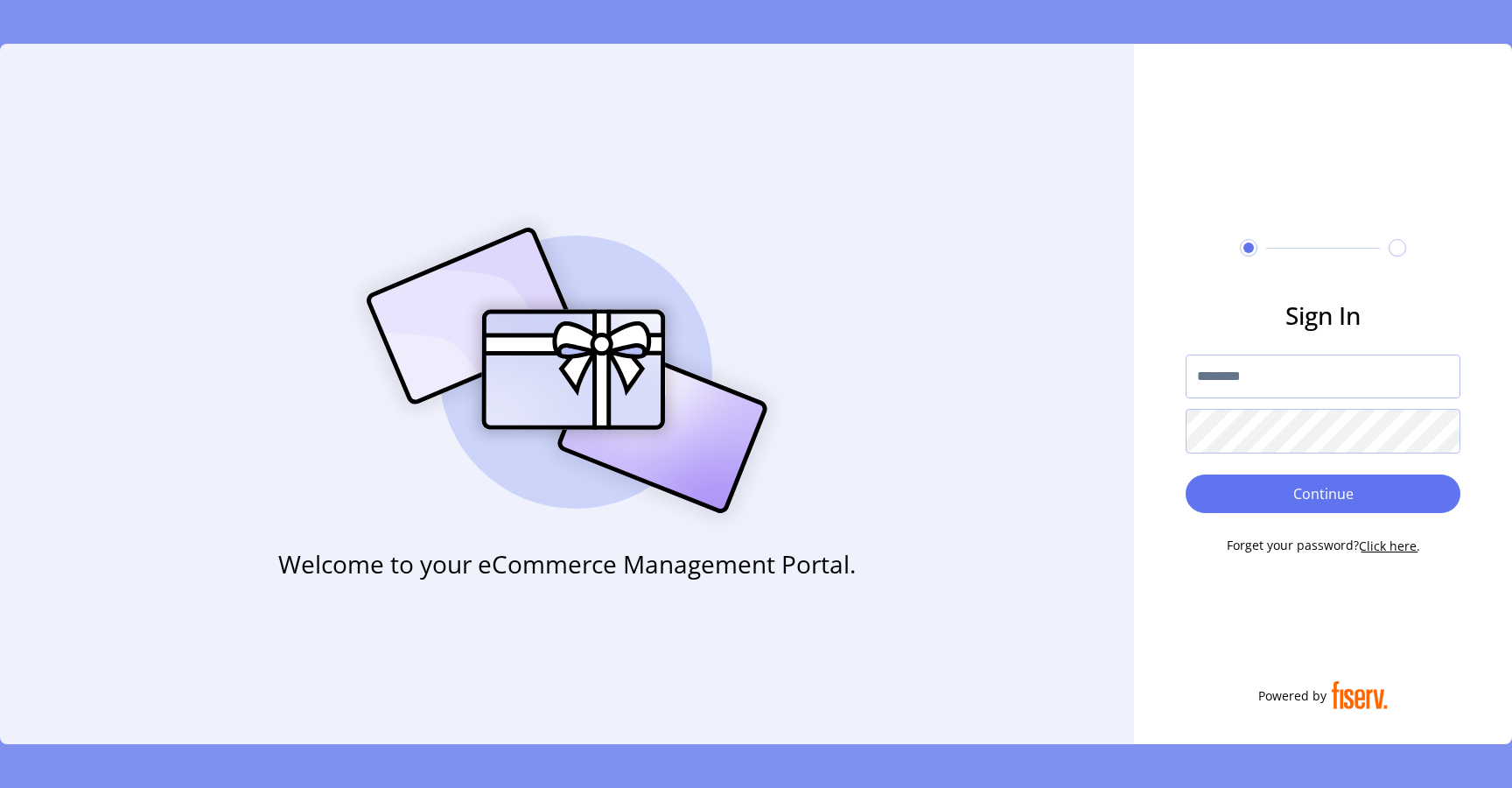 click at bounding box center (1323, 376) 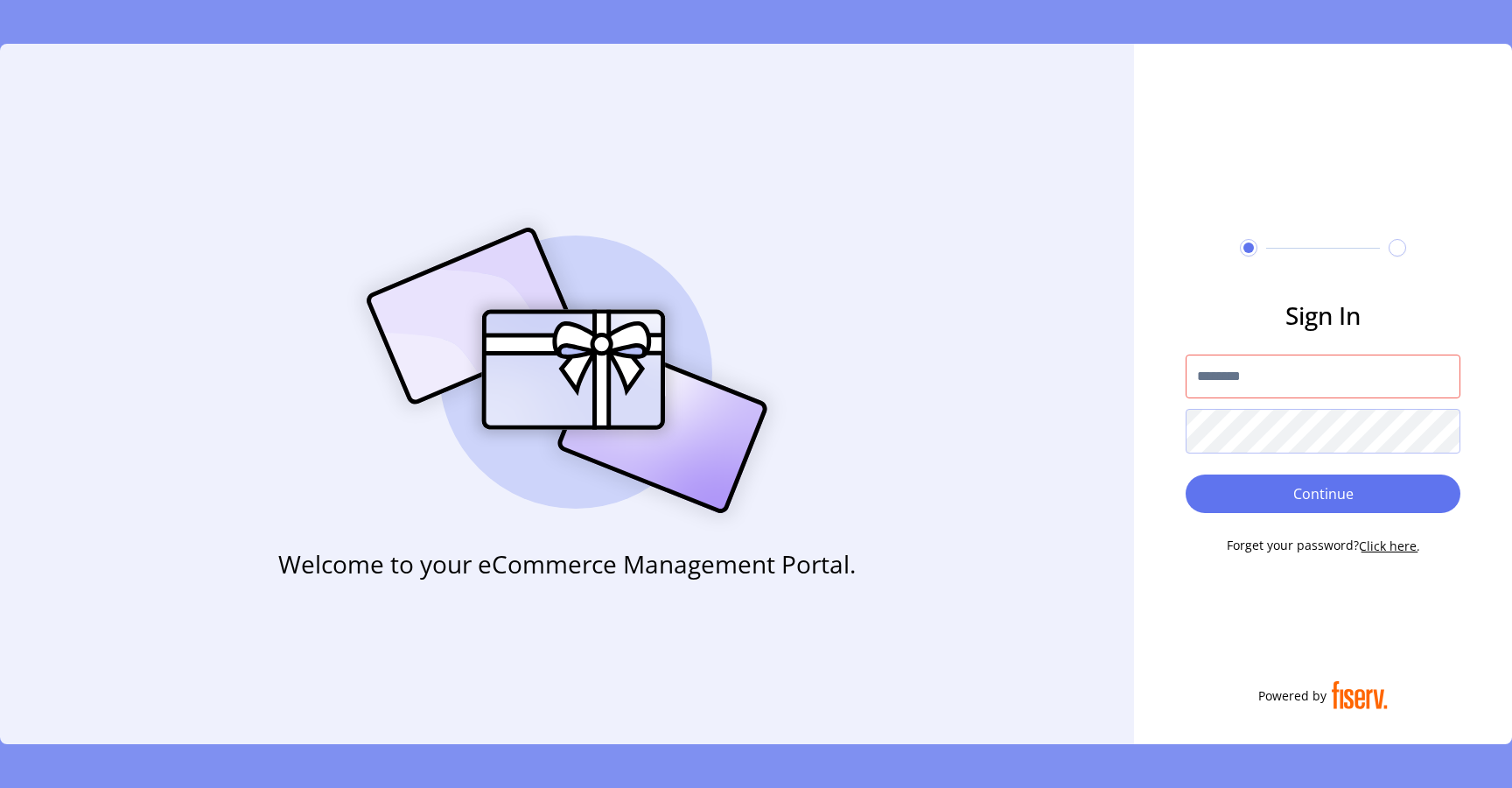 type on "*********" 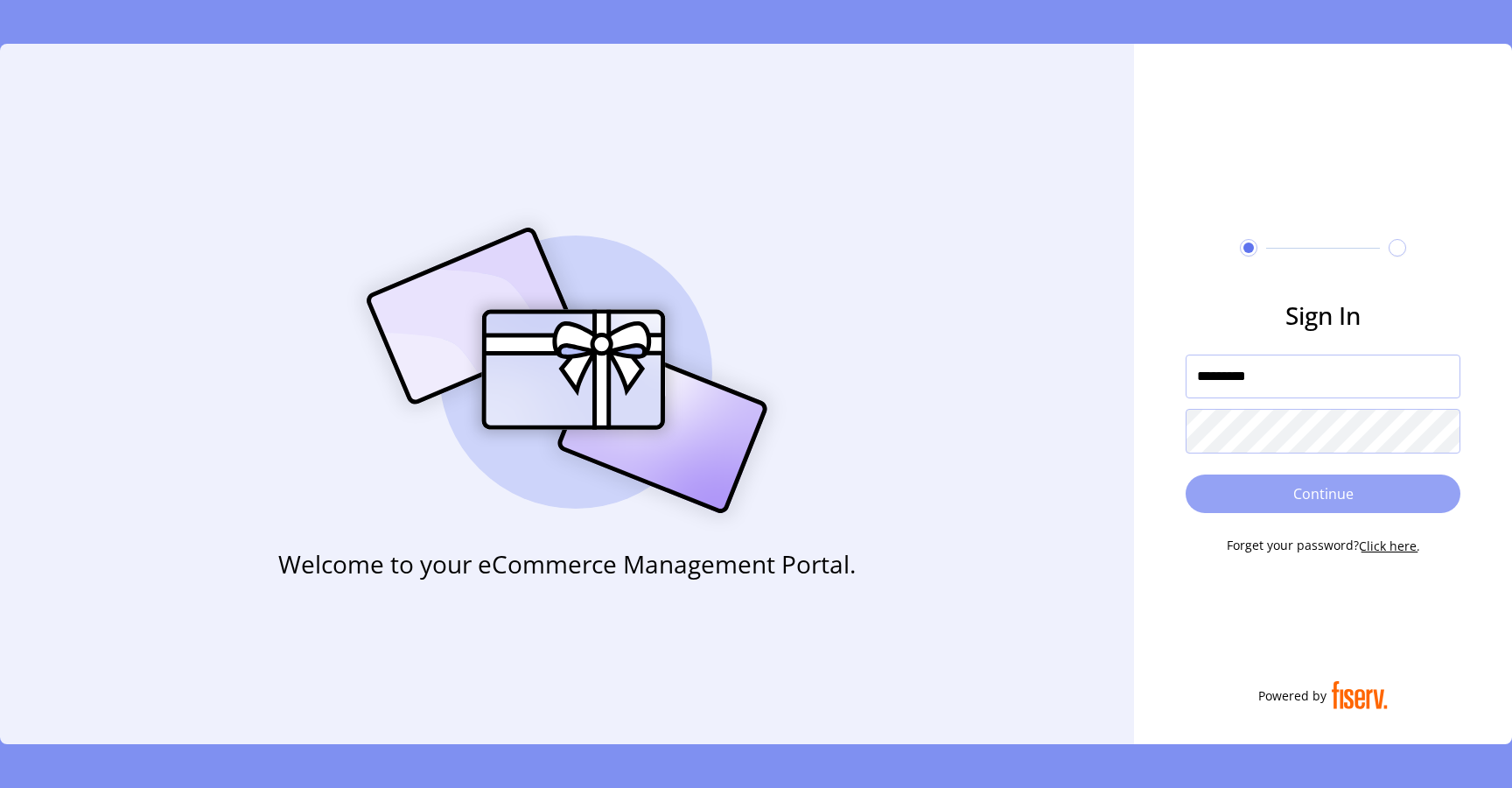 click on "Continue" at bounding box center (1323, 494) 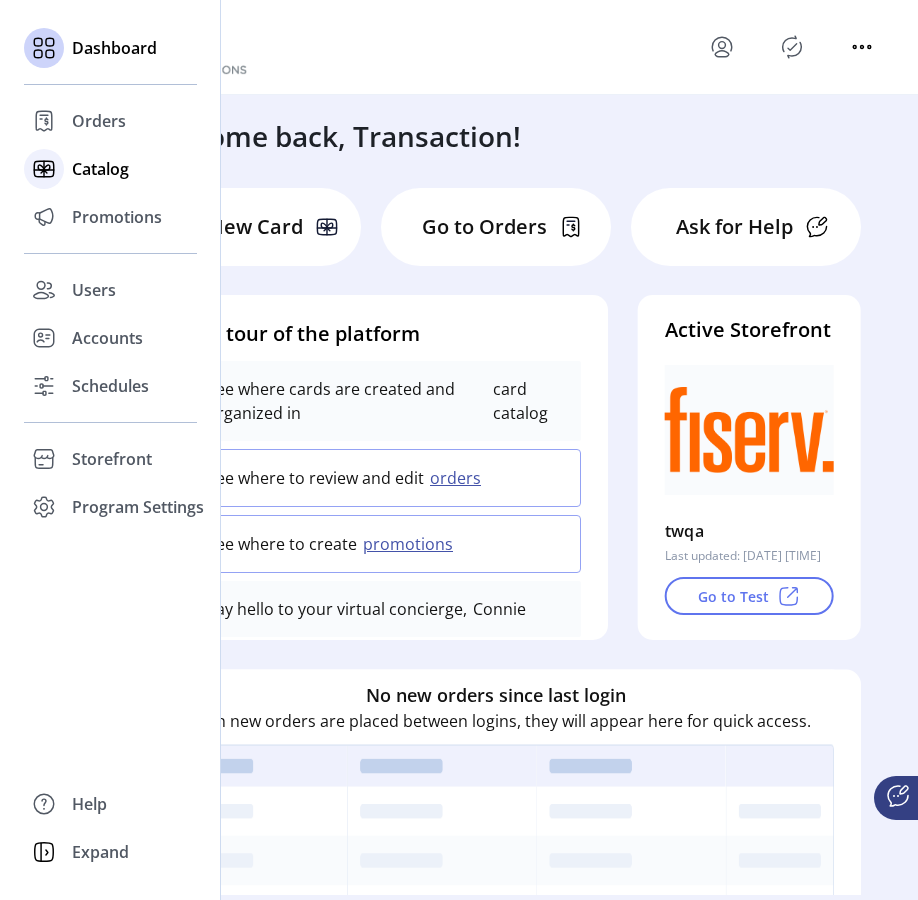 click on "Catalog" at bounding box center (99, 121) 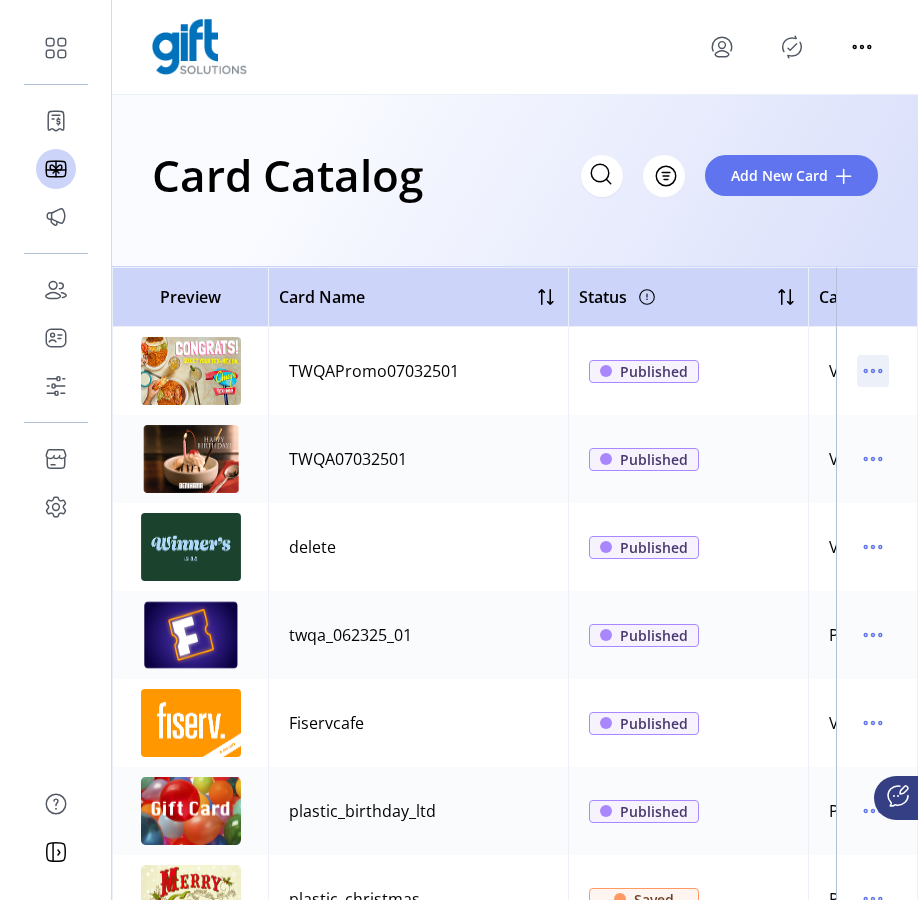 click at bounding box center [873, 371] 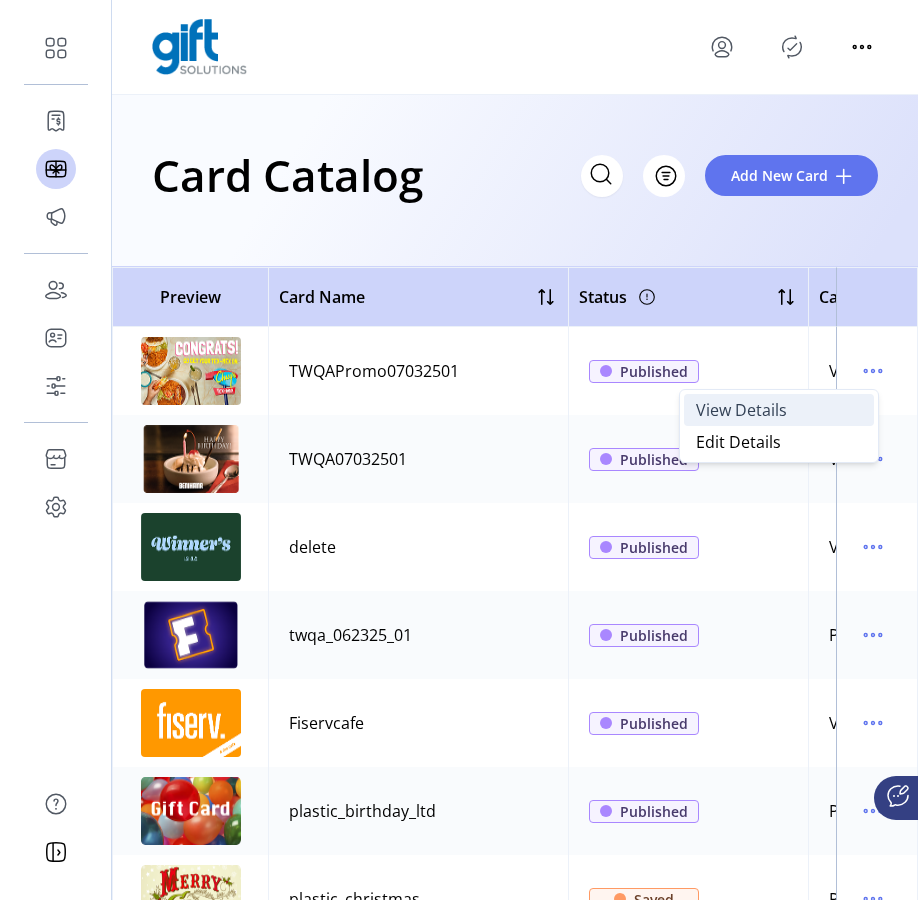 click on "View Details" at bounding box center (779, 410) 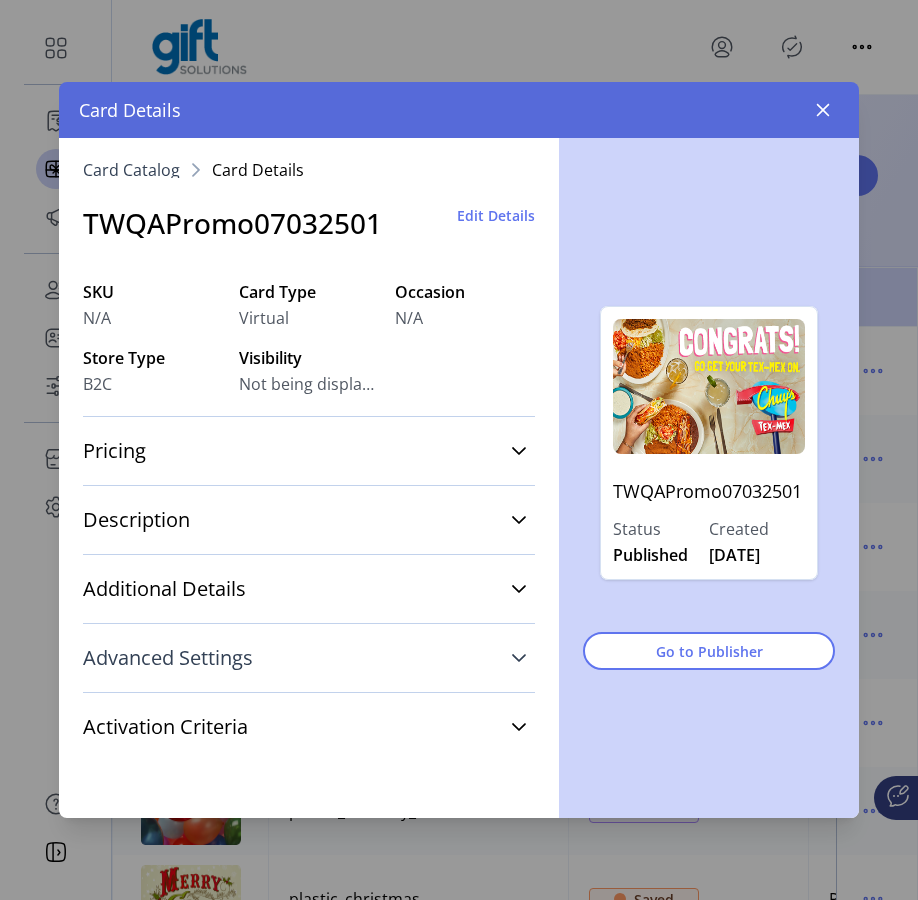 click at bounding box center [519, 658] 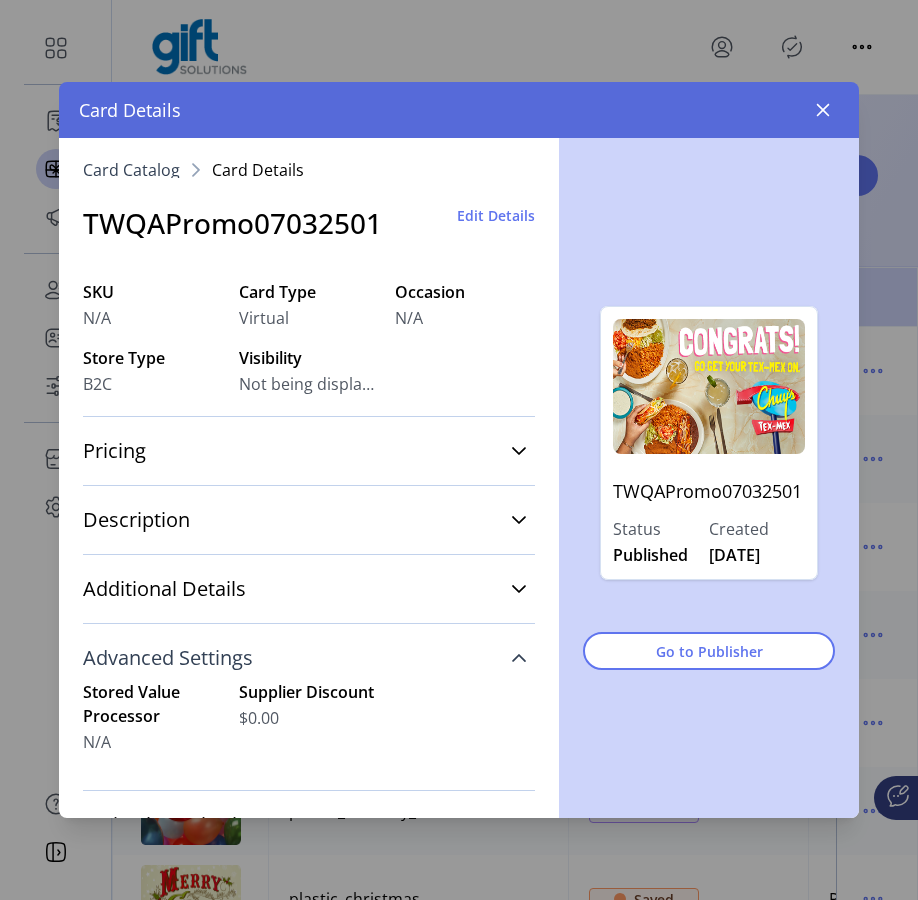 scroll, scrollTop: 85, scrollLeft: 0, axis: vertical 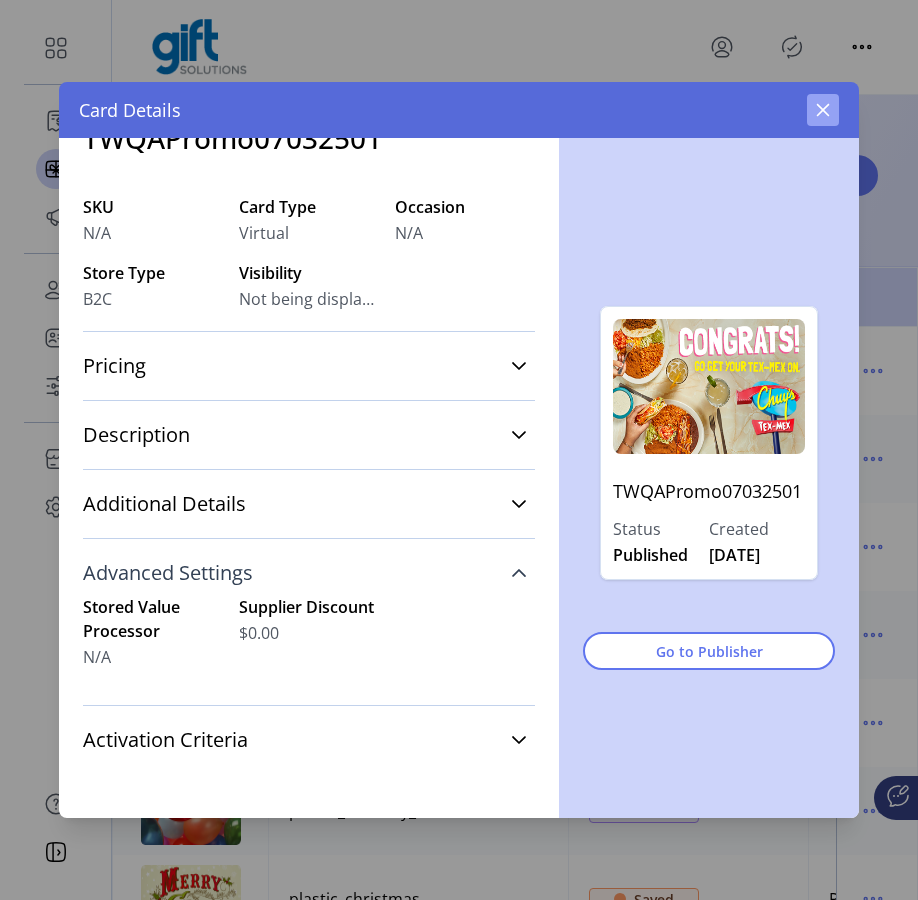 click at bounding box center (823, 110) 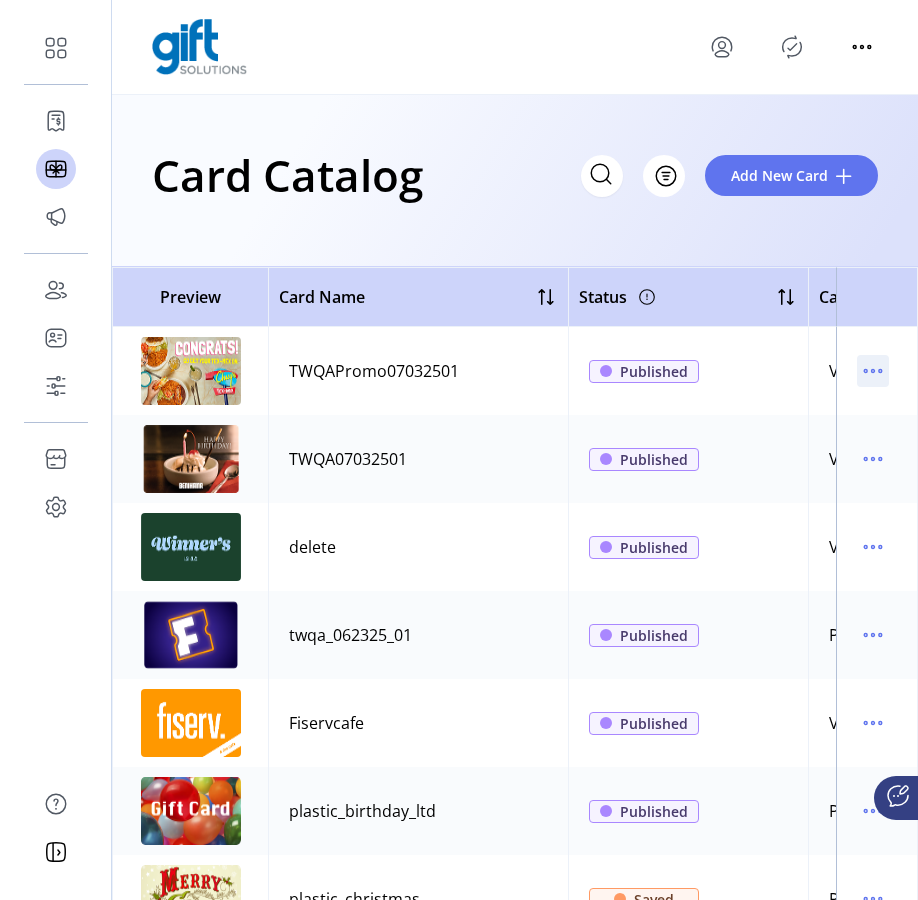 click at bounding box center [873, 371] 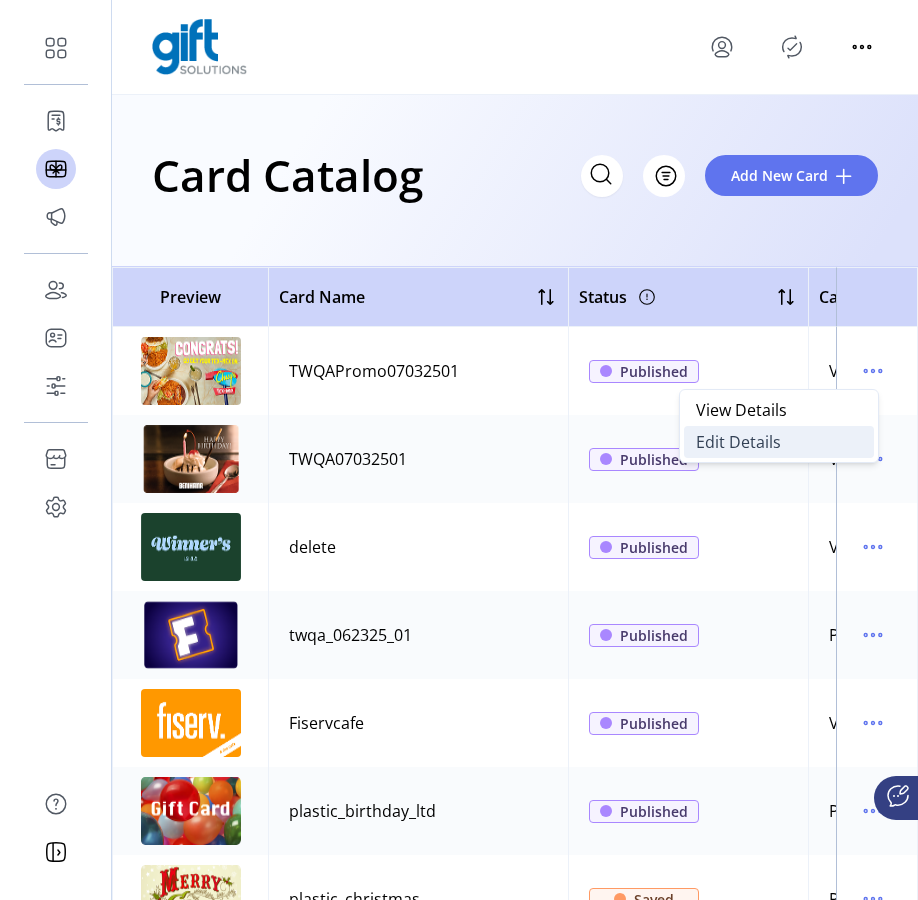 click on "Edit Details" at bounding box center [738, 442] 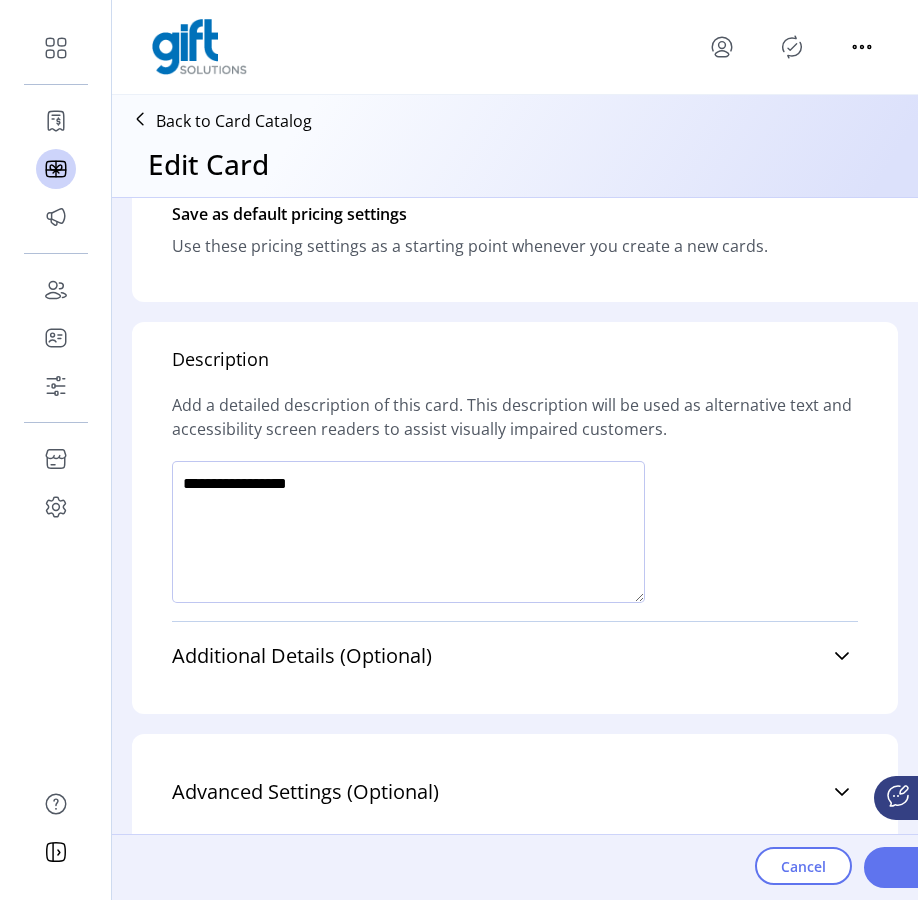 scroll, scrollTop: 1318, scrollLeft: 0, axis: vertical 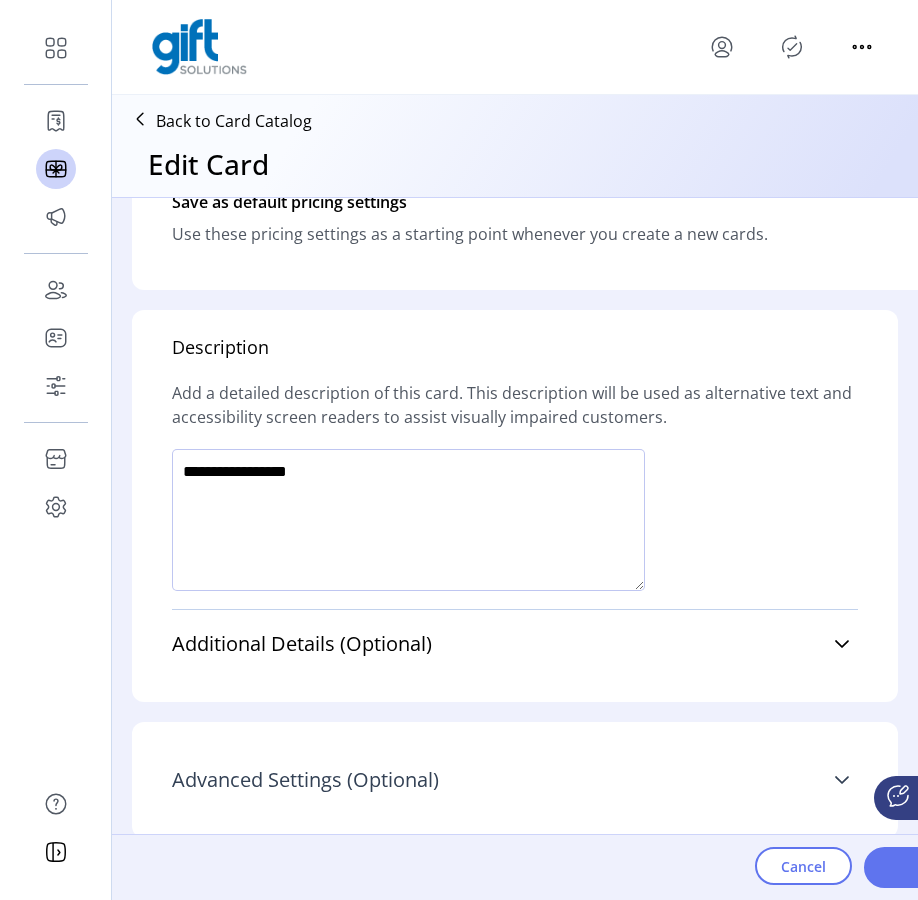 click at bounding box center (842, 780) 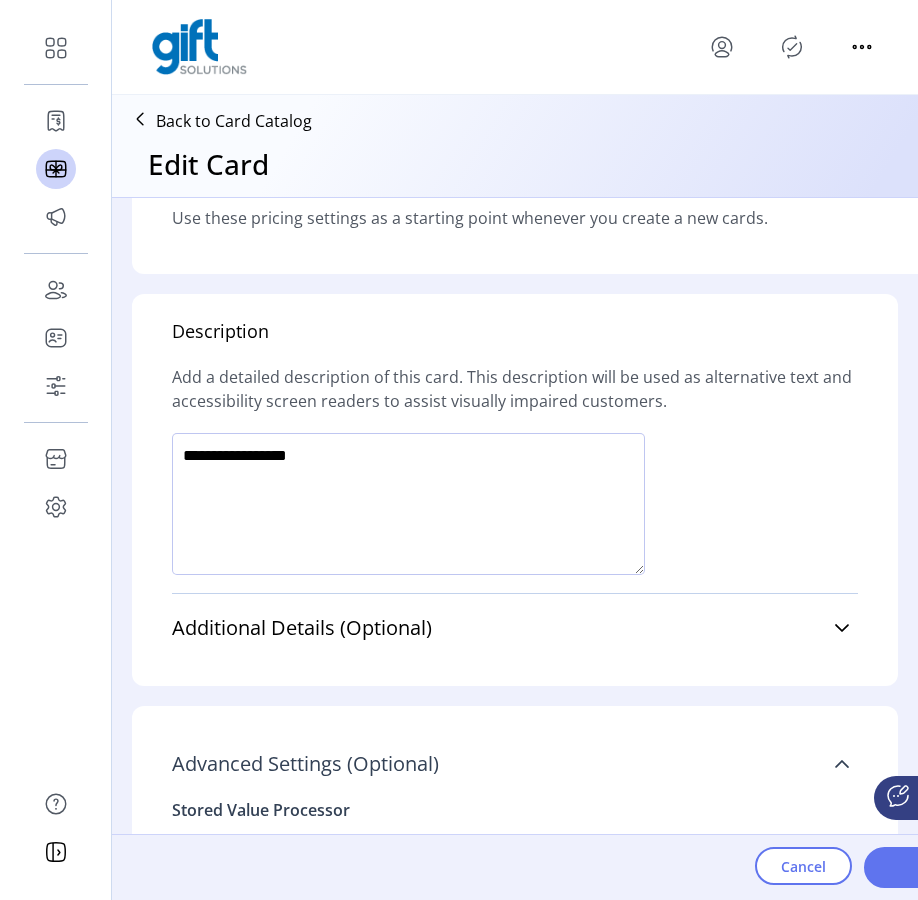 scroll, scrollTop: 1538, scrollLeft: 0, axis: vertical 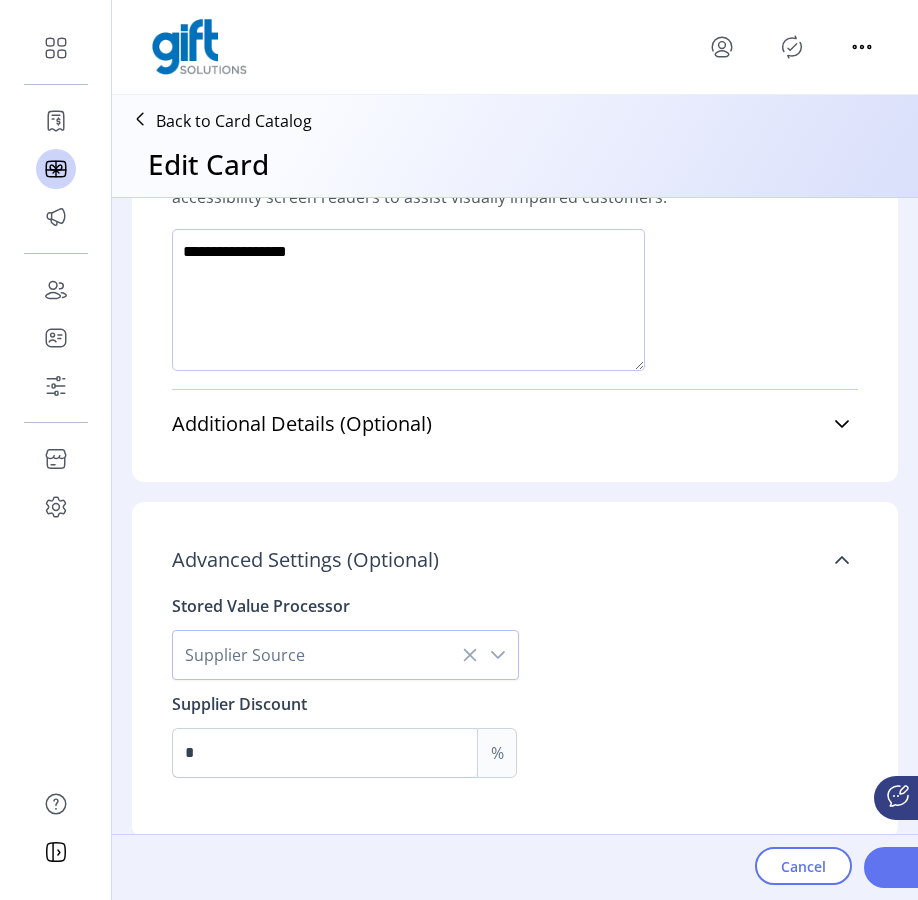 click at bounding box center [498, 655] 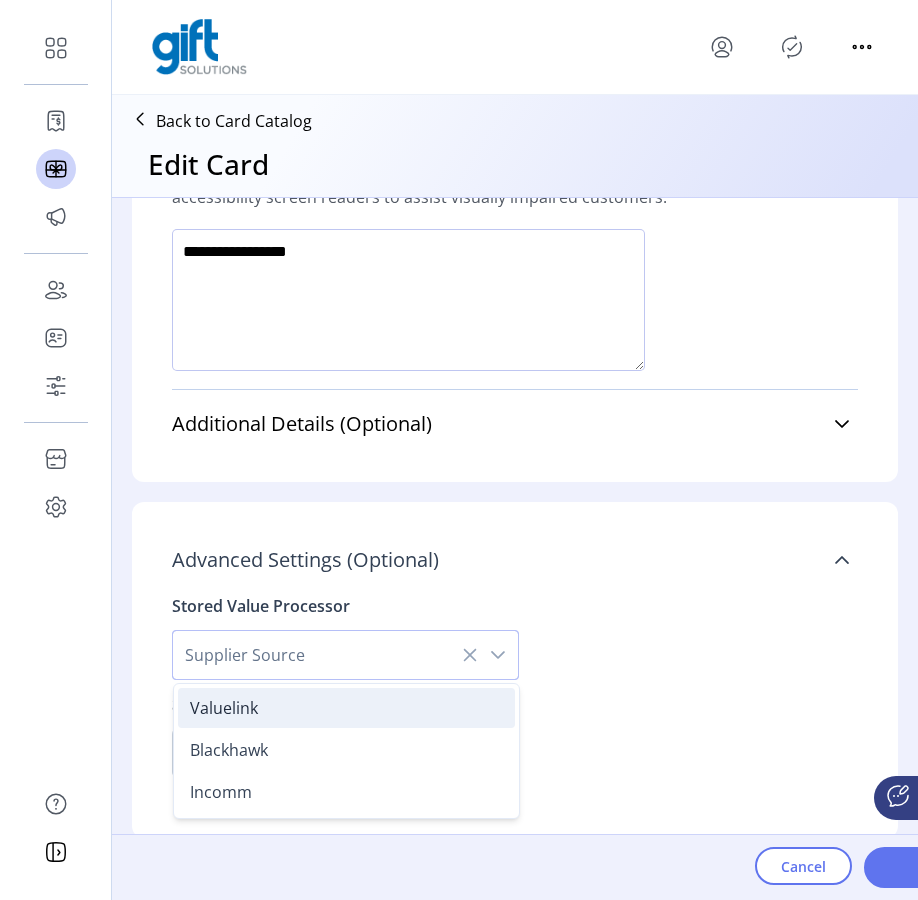 click on "Valuelink" at bounding box center [346, 708] 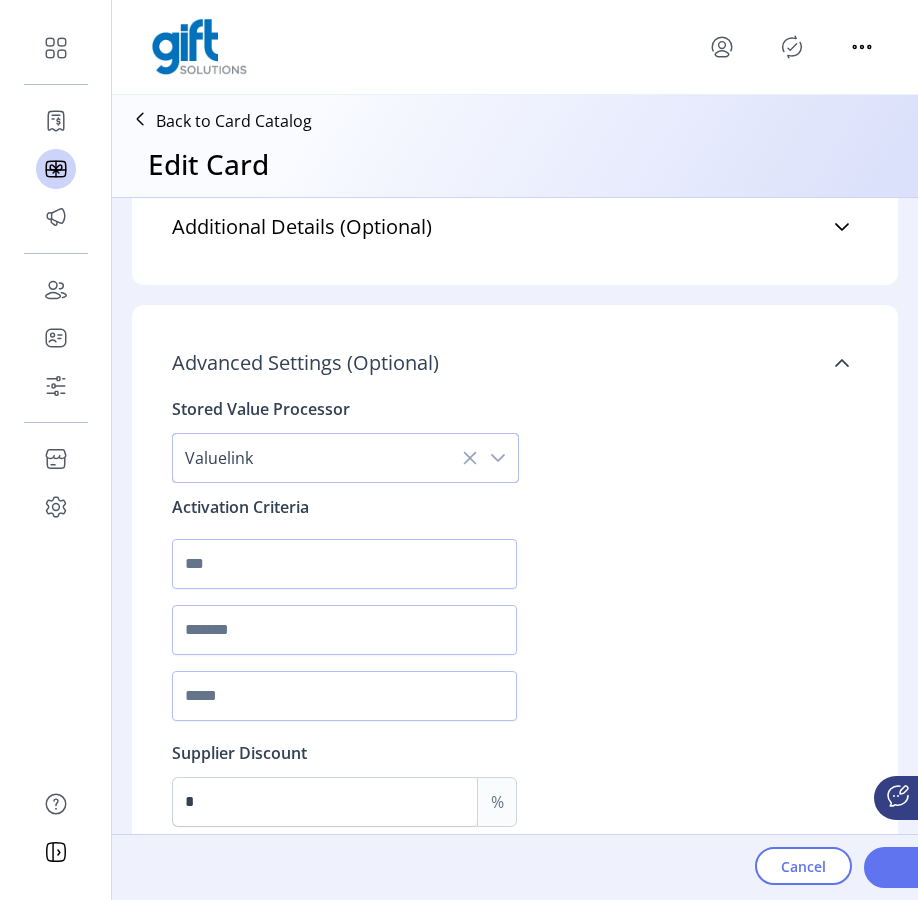 scroll, scrollTop: 1784, scrollLeft: 0, axis: vertical 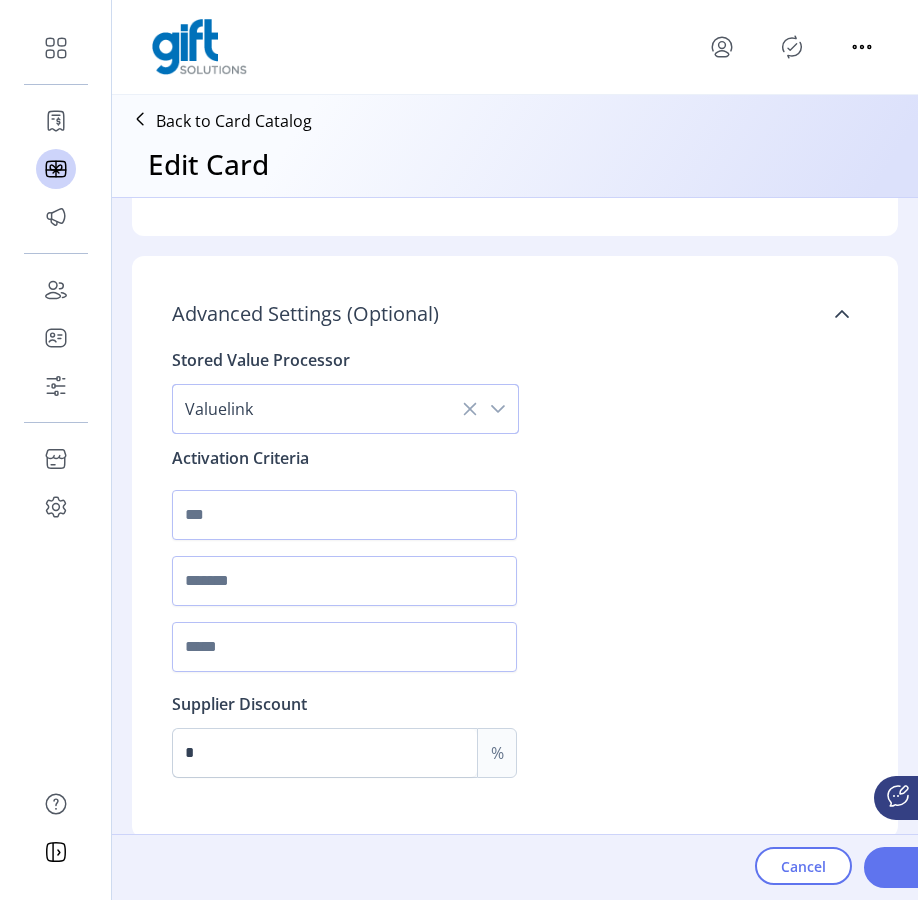 click at bounding box center (498, 409) 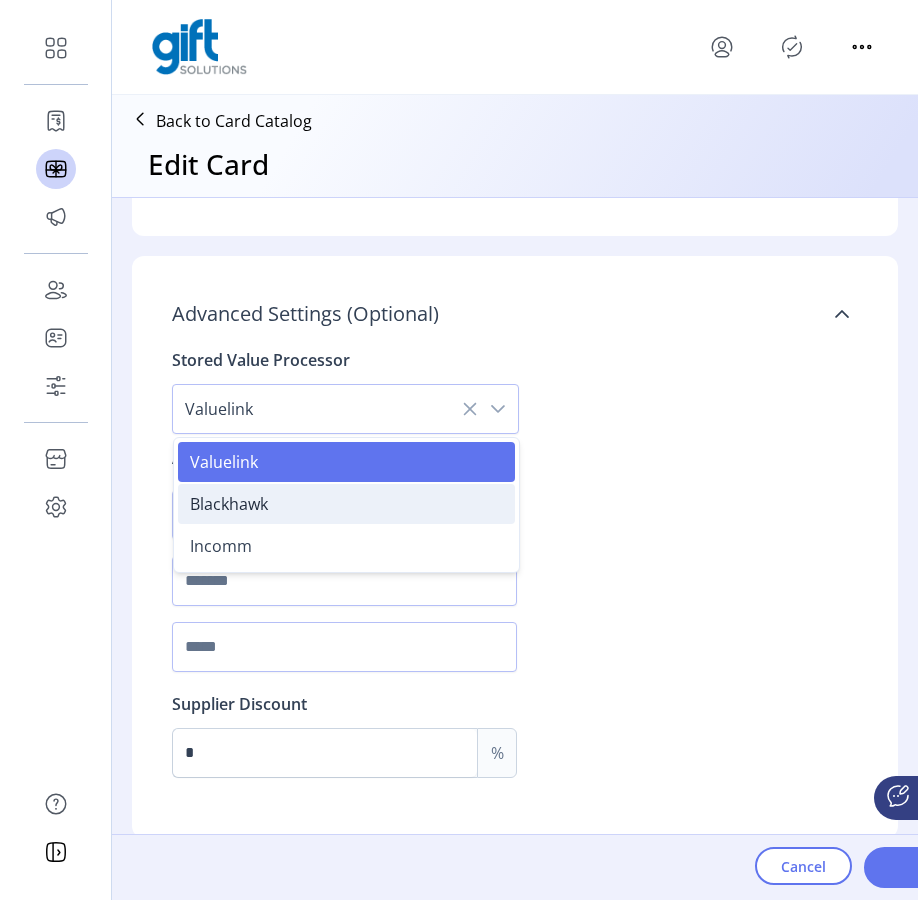 click on "Blackhawk" at bounding box center (346, 504) 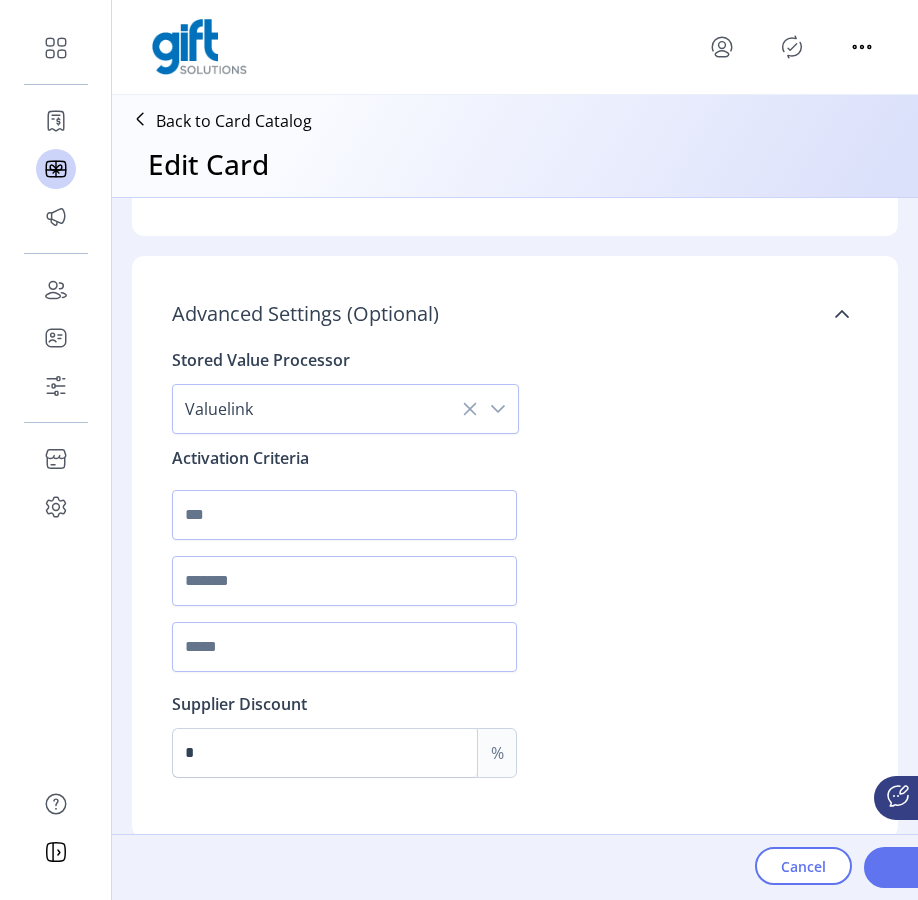 scroll, scrollTop: 1718, scrollLeft: 0, axis: vertical 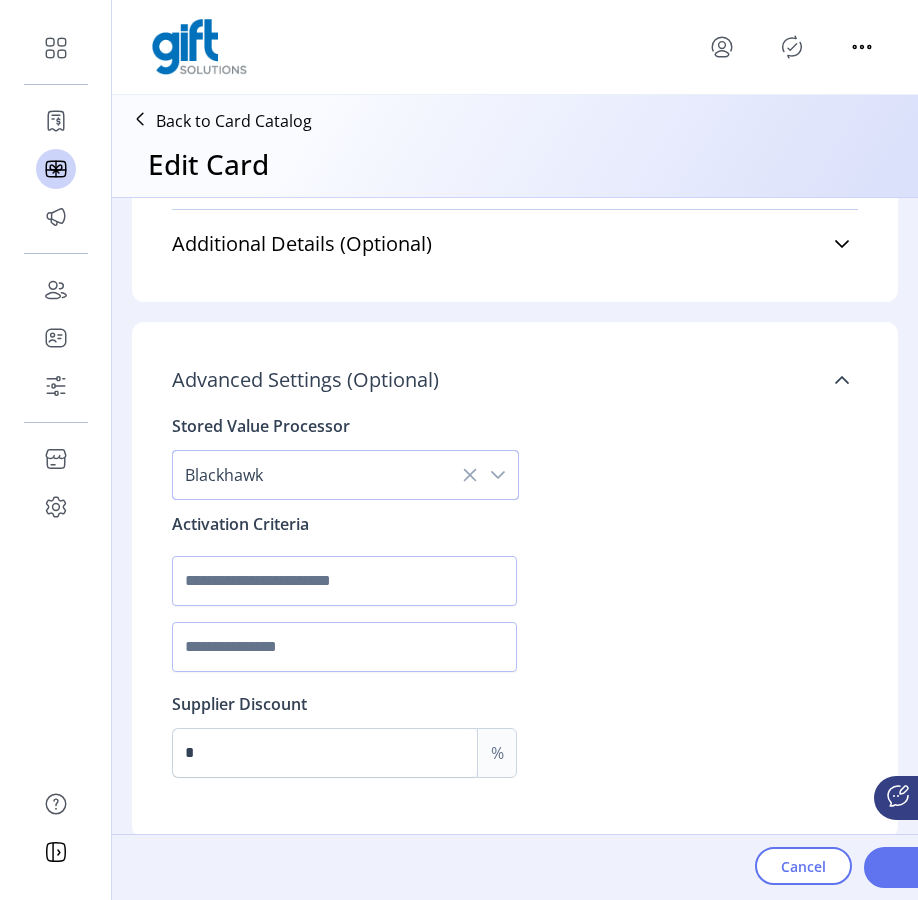 click at bounding box center (498, 475) 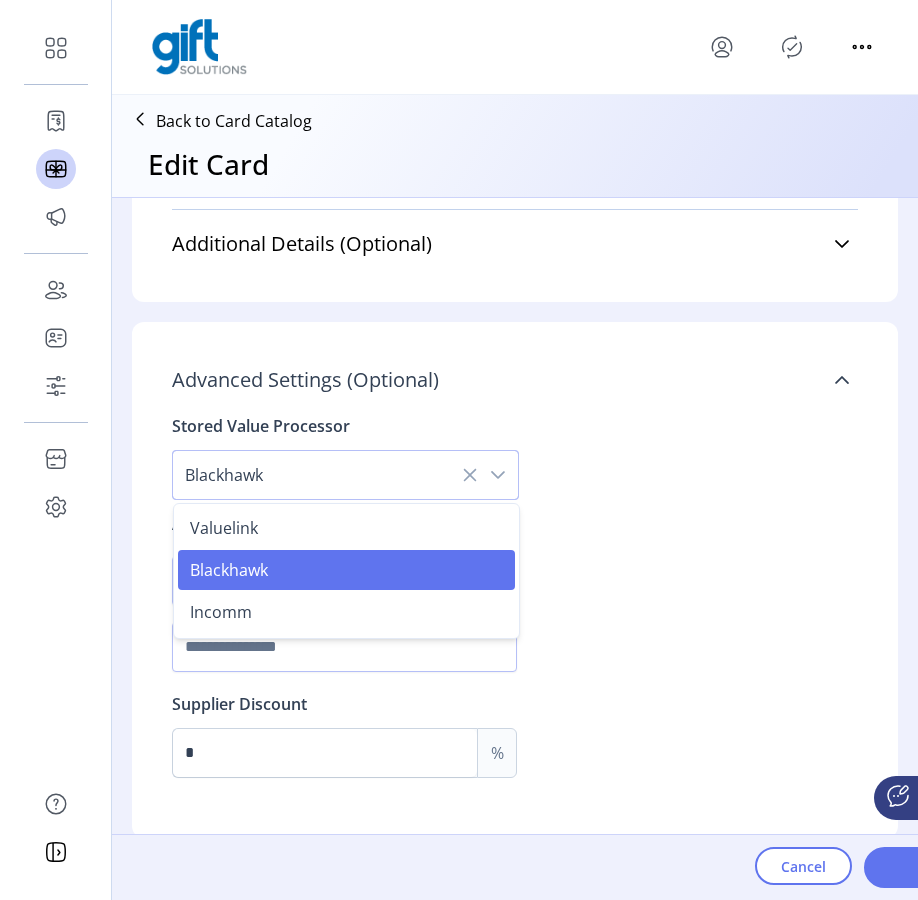 click on "Valuelink Blackhawk Incomm" at bounding box center (346, 571) 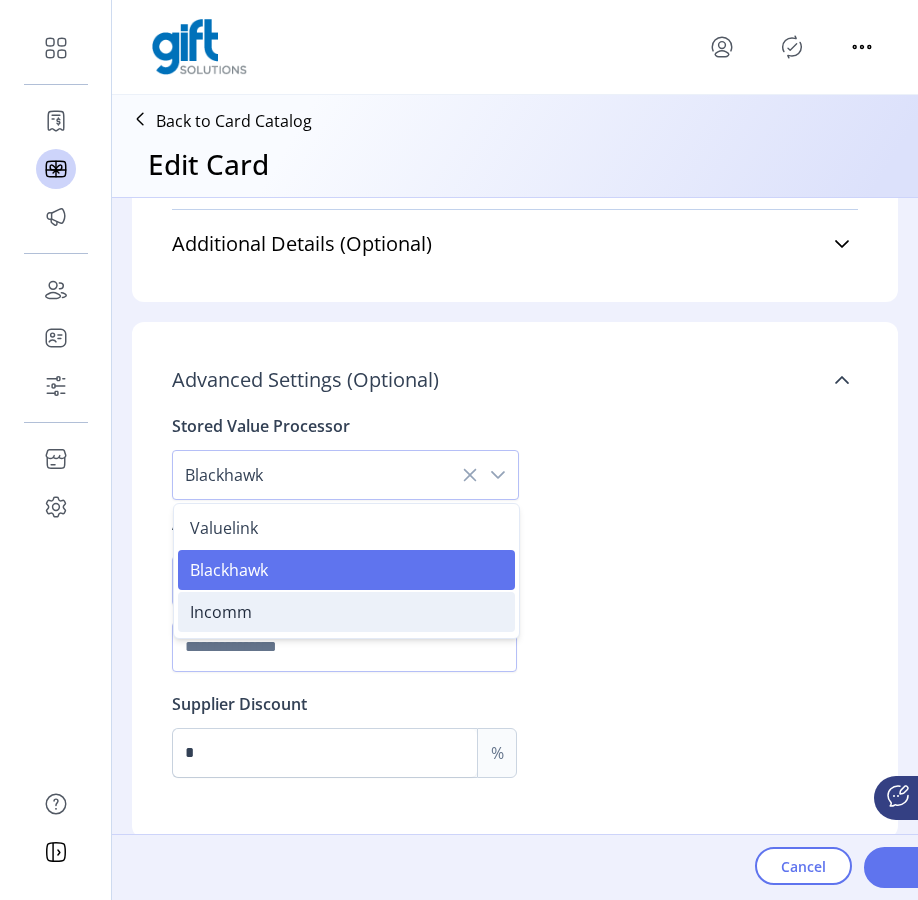 click on "Incomm" at bounding box center (346, 612) 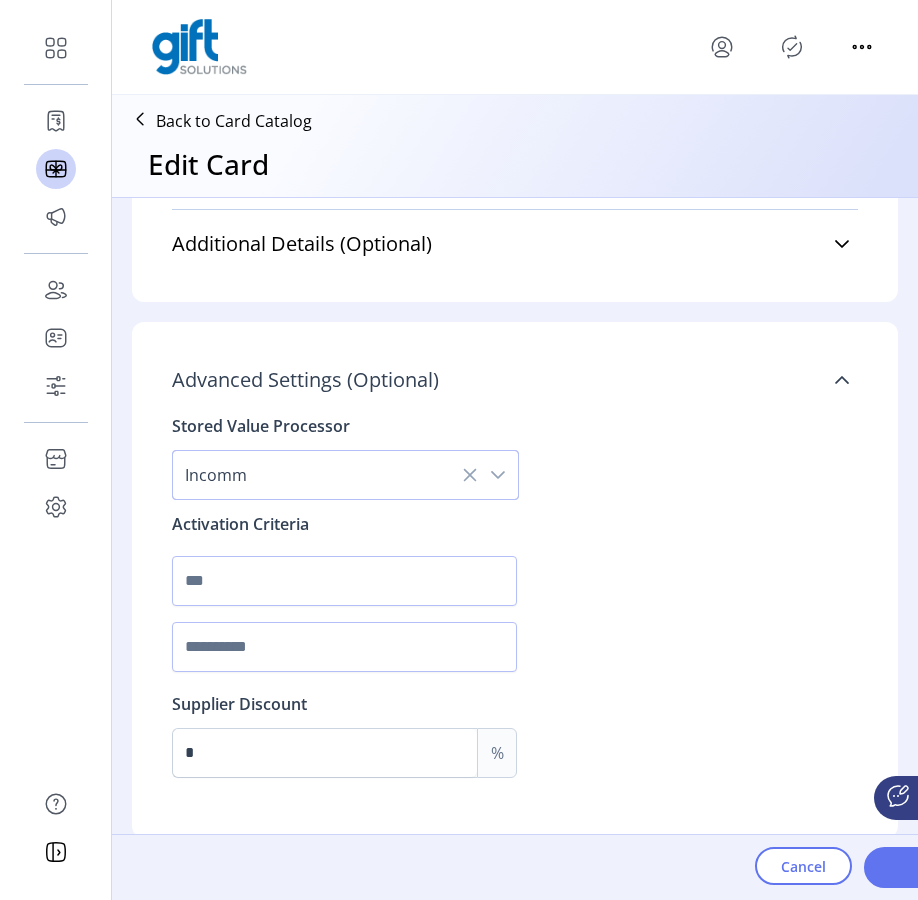 click at bounding box center [498, 475] 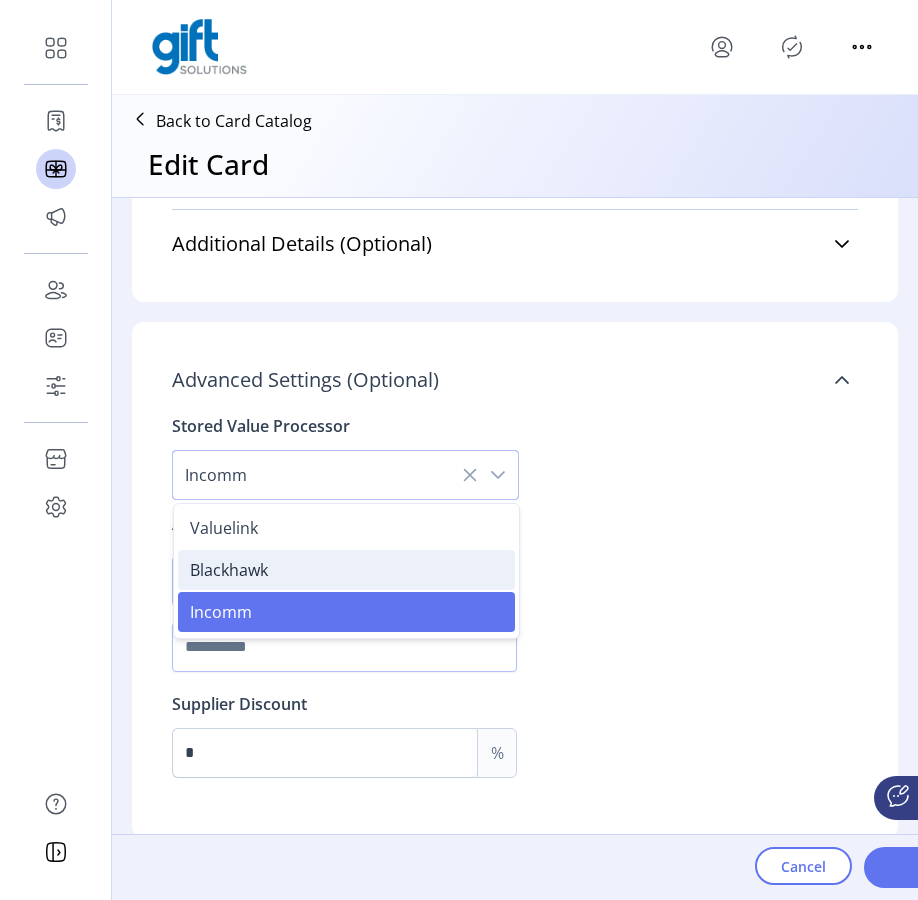 click on "Blackhawk" at bounding box center [346, 570] 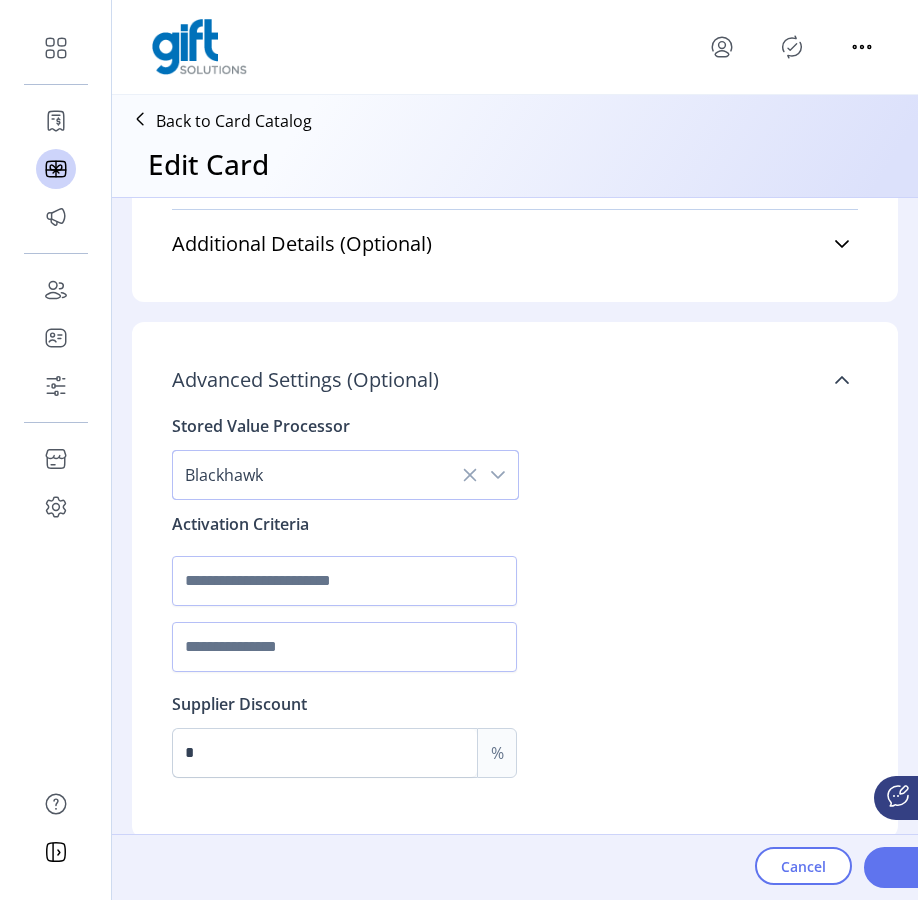 click at bounding box center (498, 475) 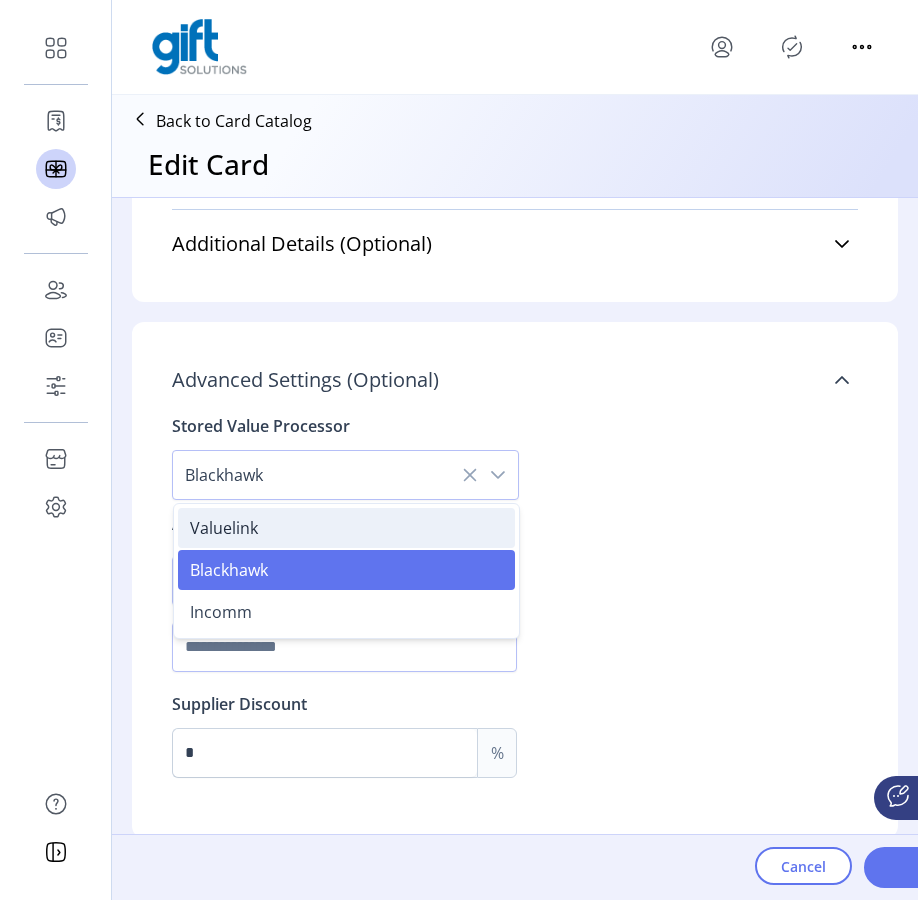 click on "Valuelink" at bounding box center [346, 528] 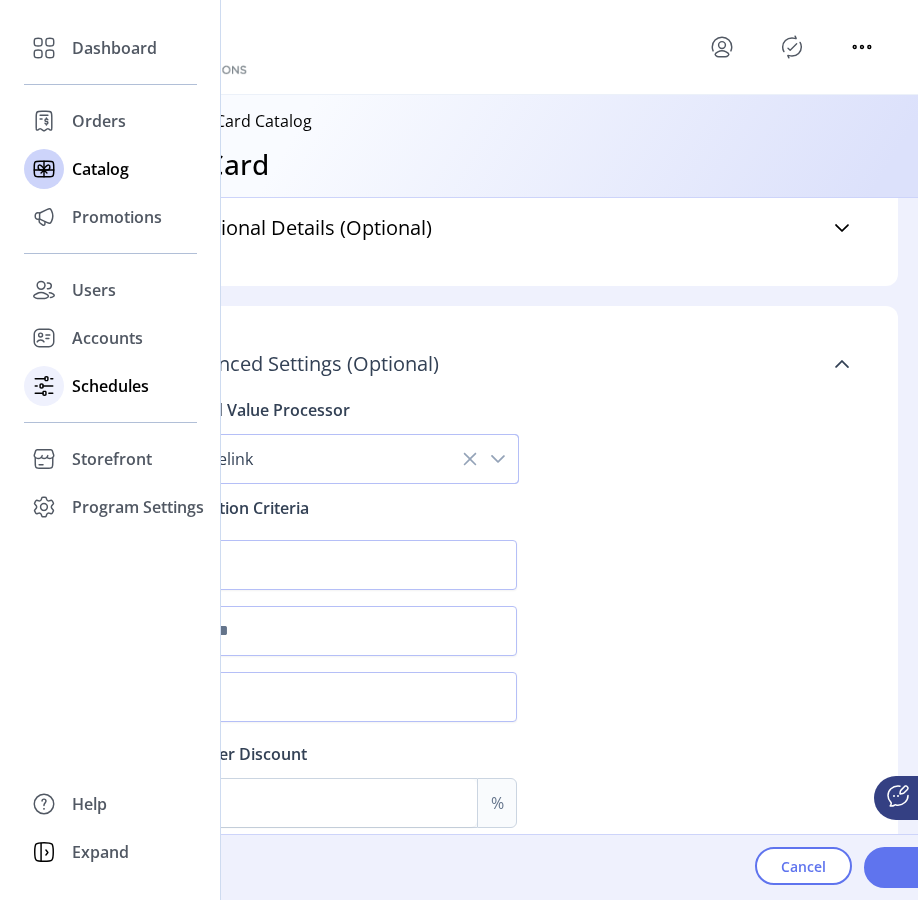 click on "Schedules" at bounding box center (114, 48) 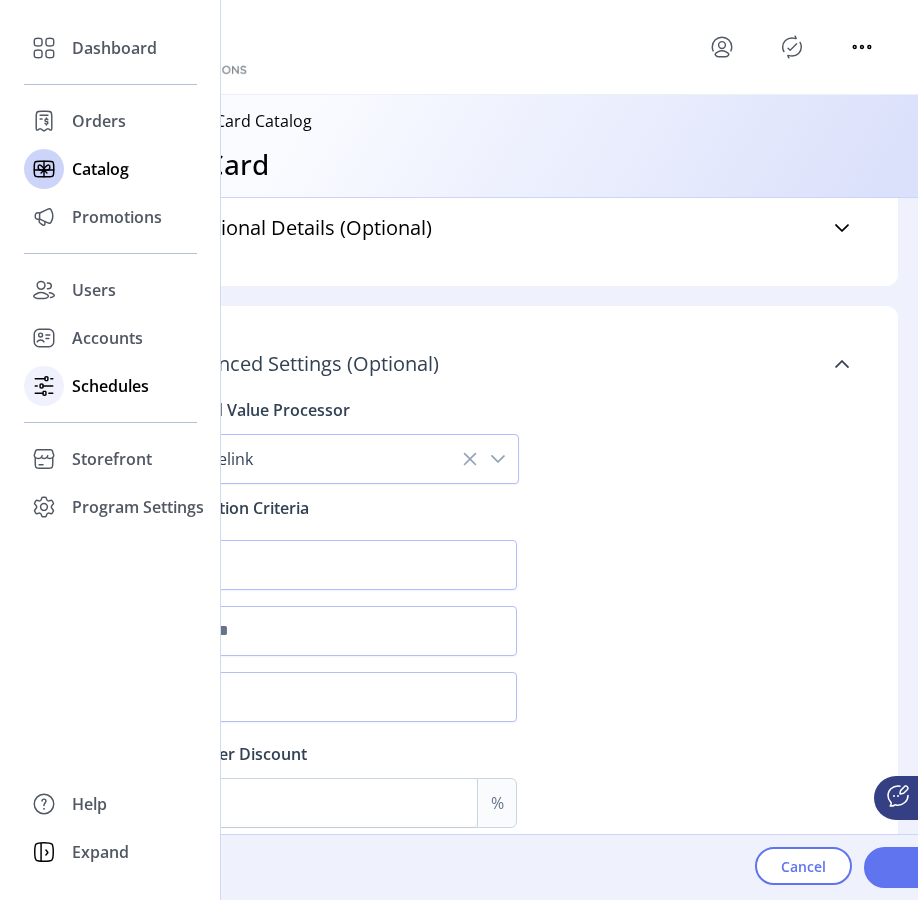 click on "Schedules" at bounding box center (114, 48) 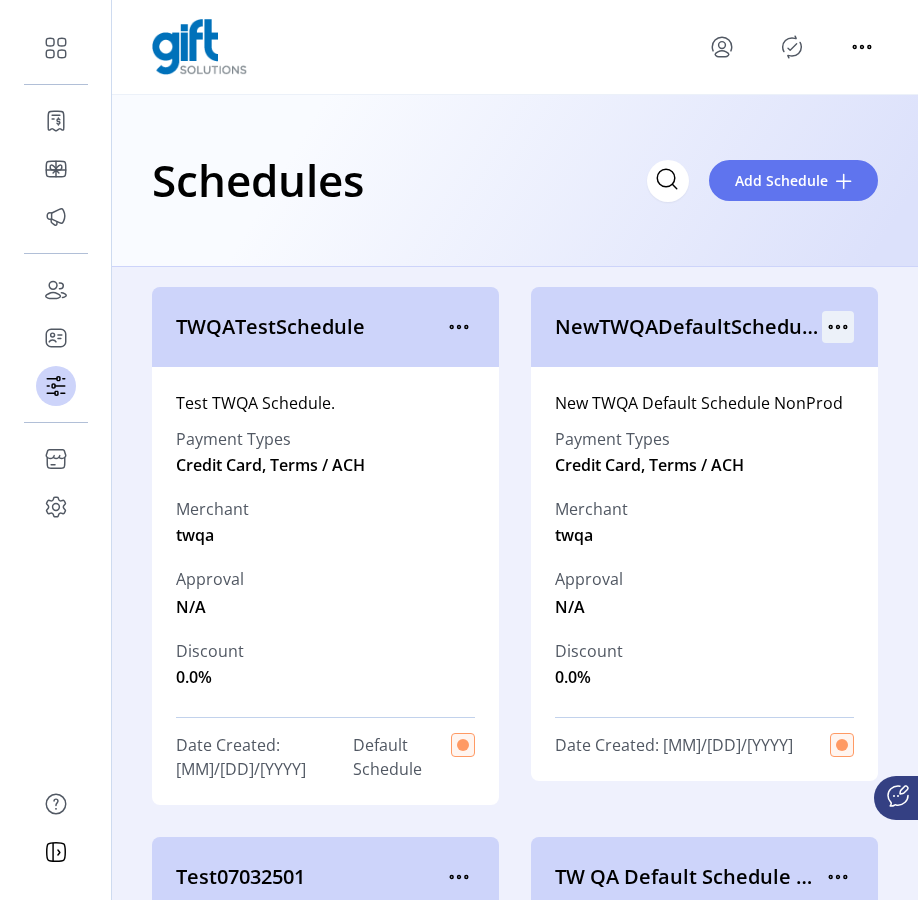 click at bounding box center [459, 327] 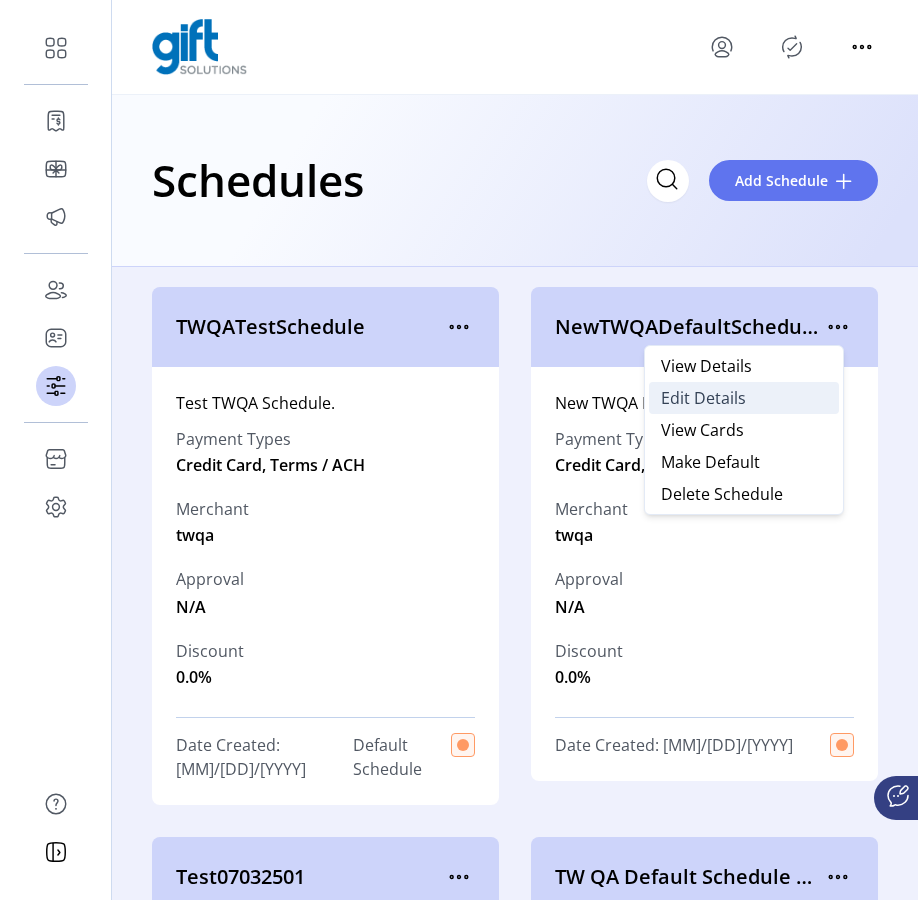 click on "Edit Details" at bounding box center (744, 398) 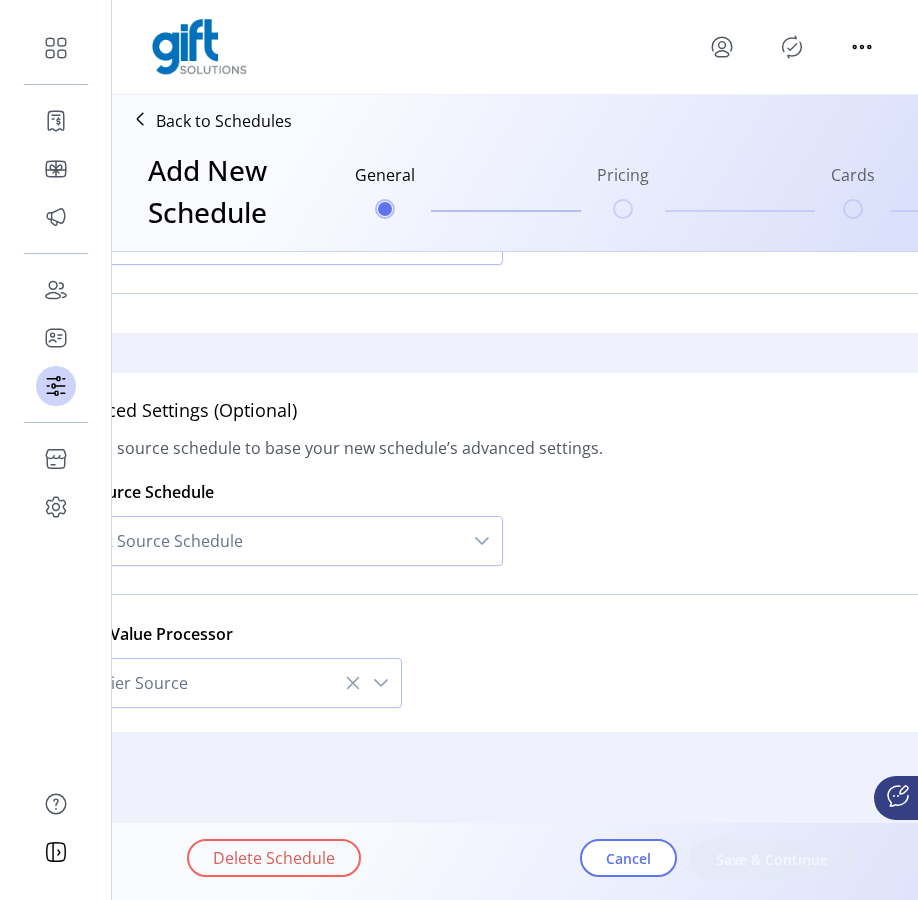 scroll, scrollTop: 1569, scrollLeft: 0, axis: vertical 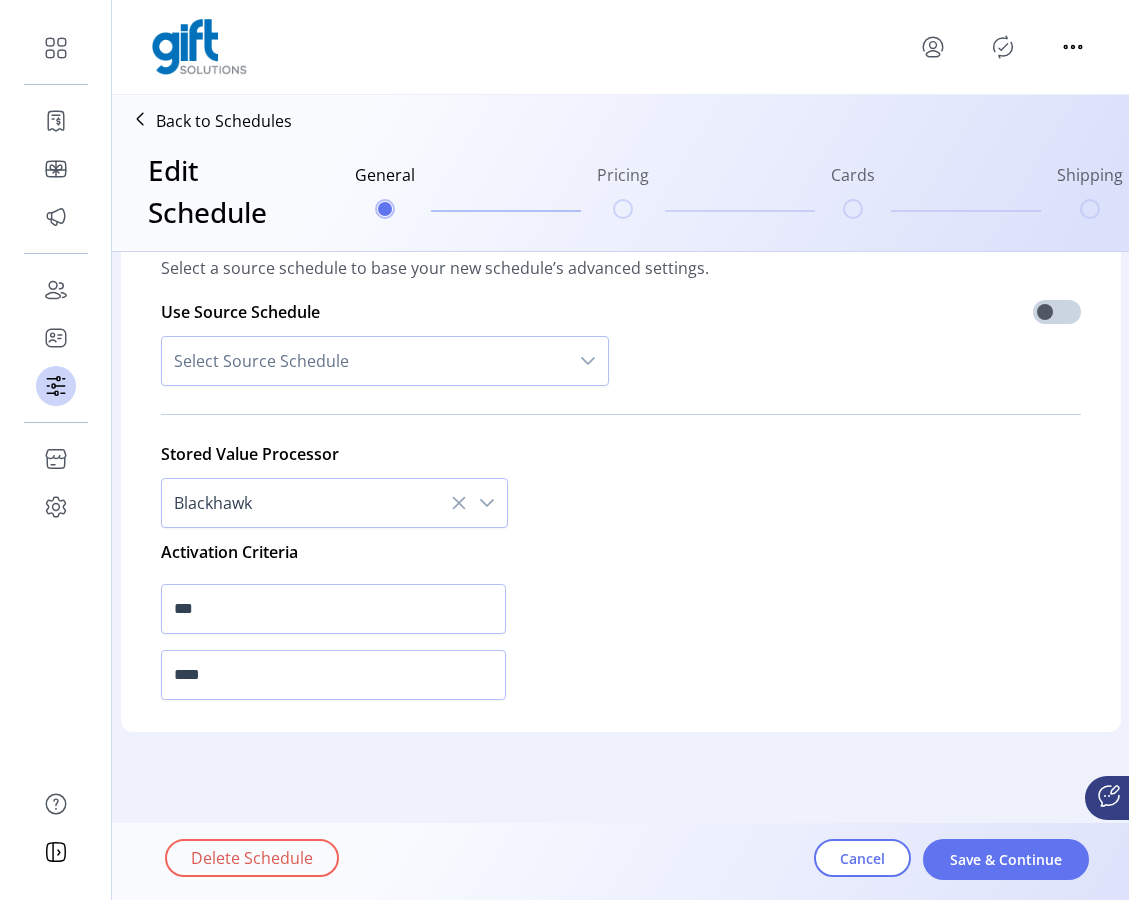 click at bounding box center (487, 503) 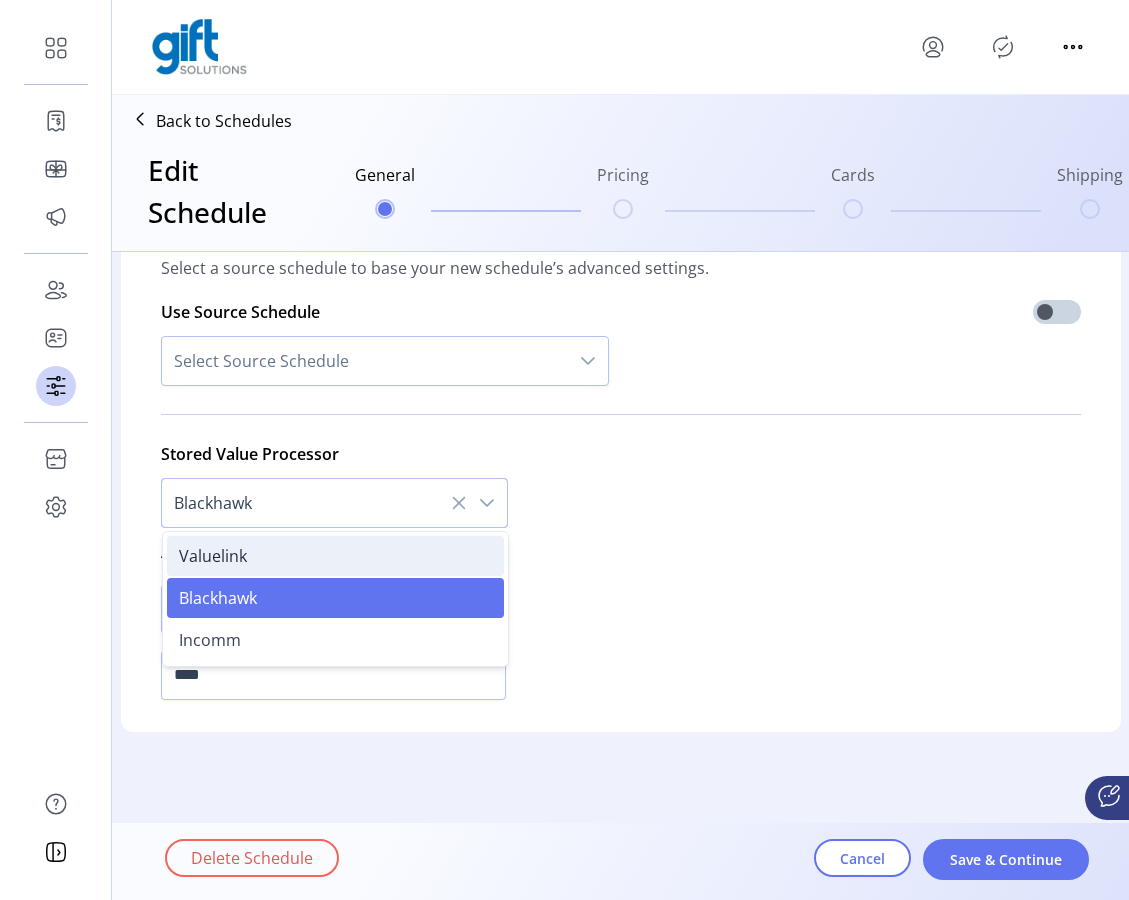 click on "Valuelink" at bounding box center (335, 556) 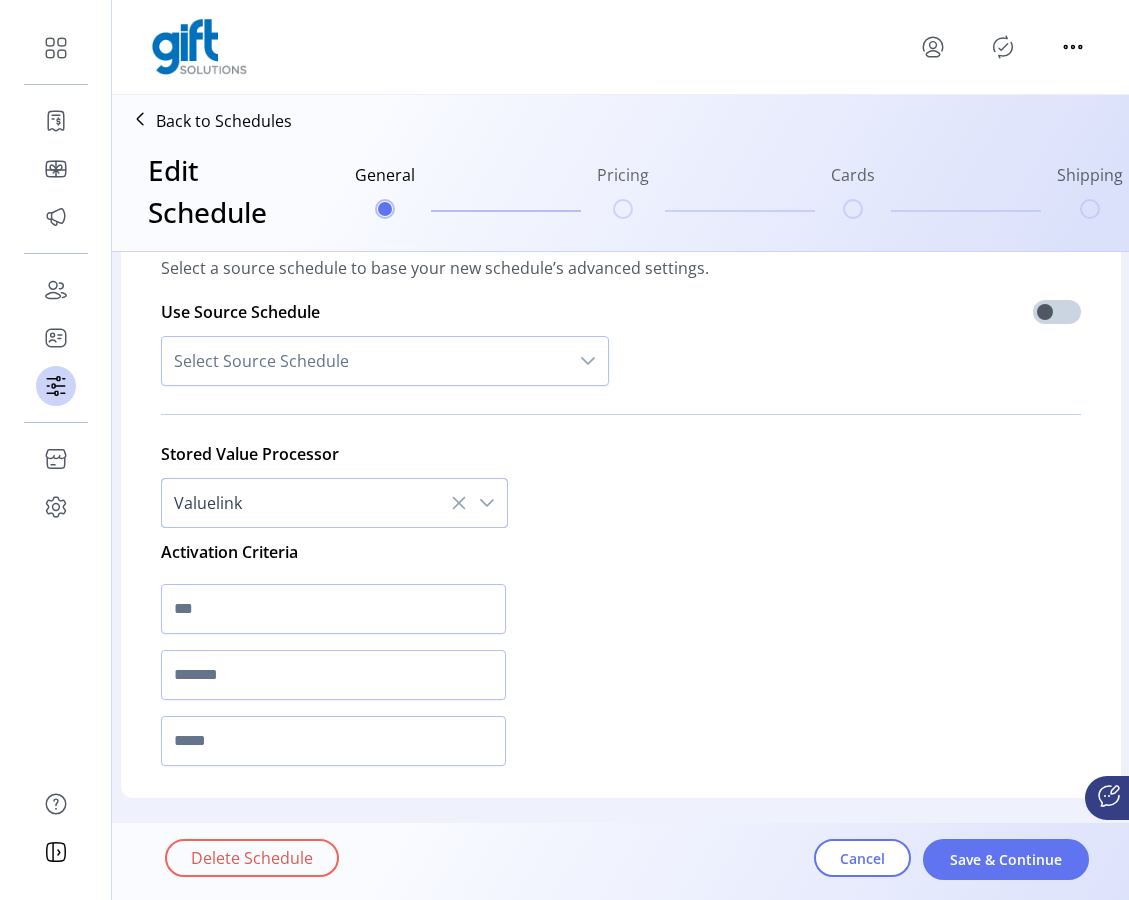 click at bounding box center [487, 503] 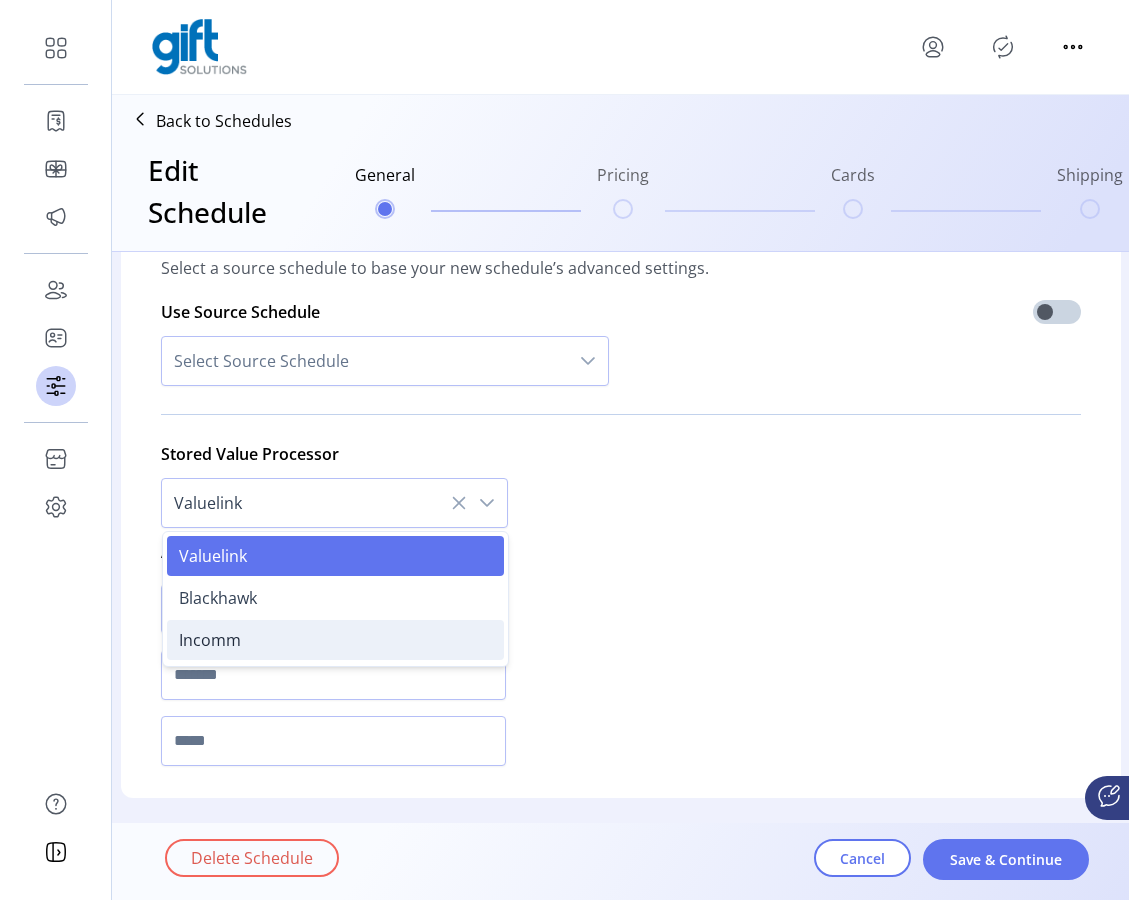 click on "Incomm" at bounding box center [335, 640] 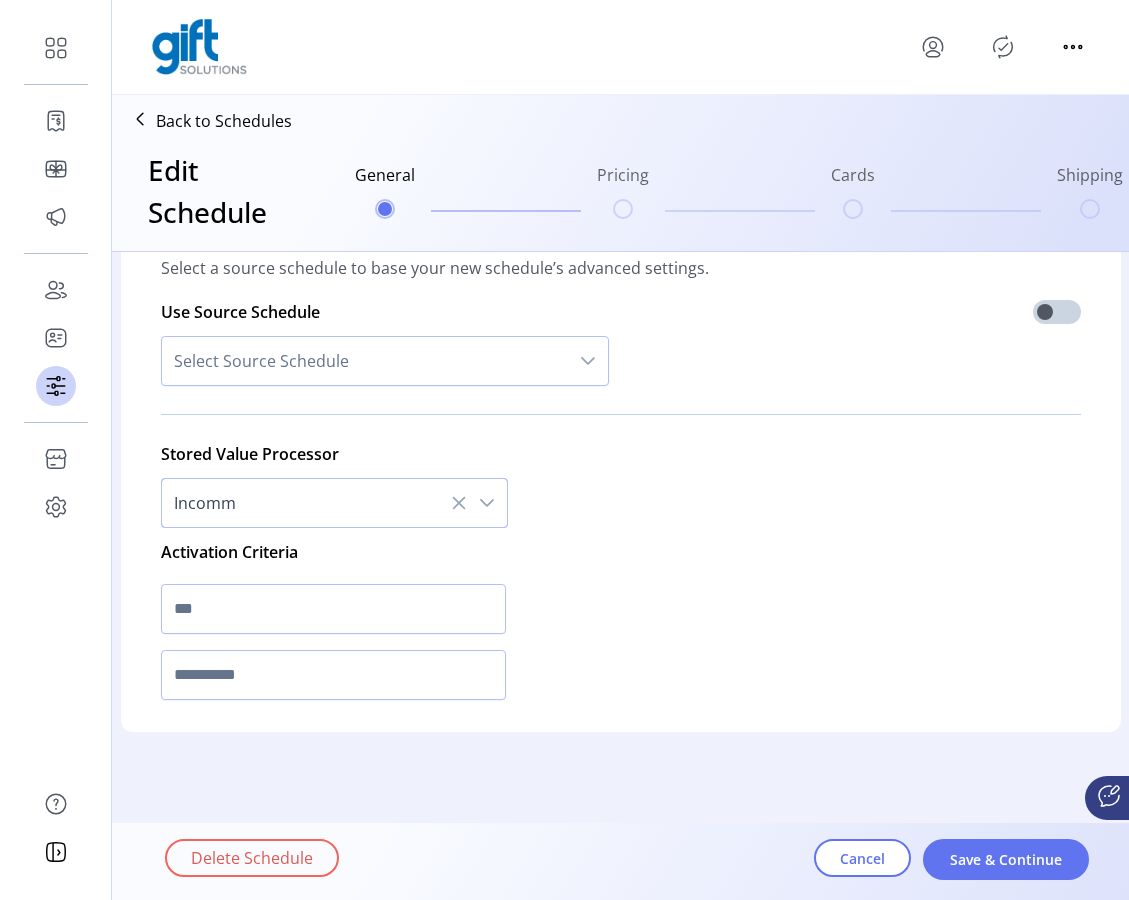 click at bounding box center [487, 503] 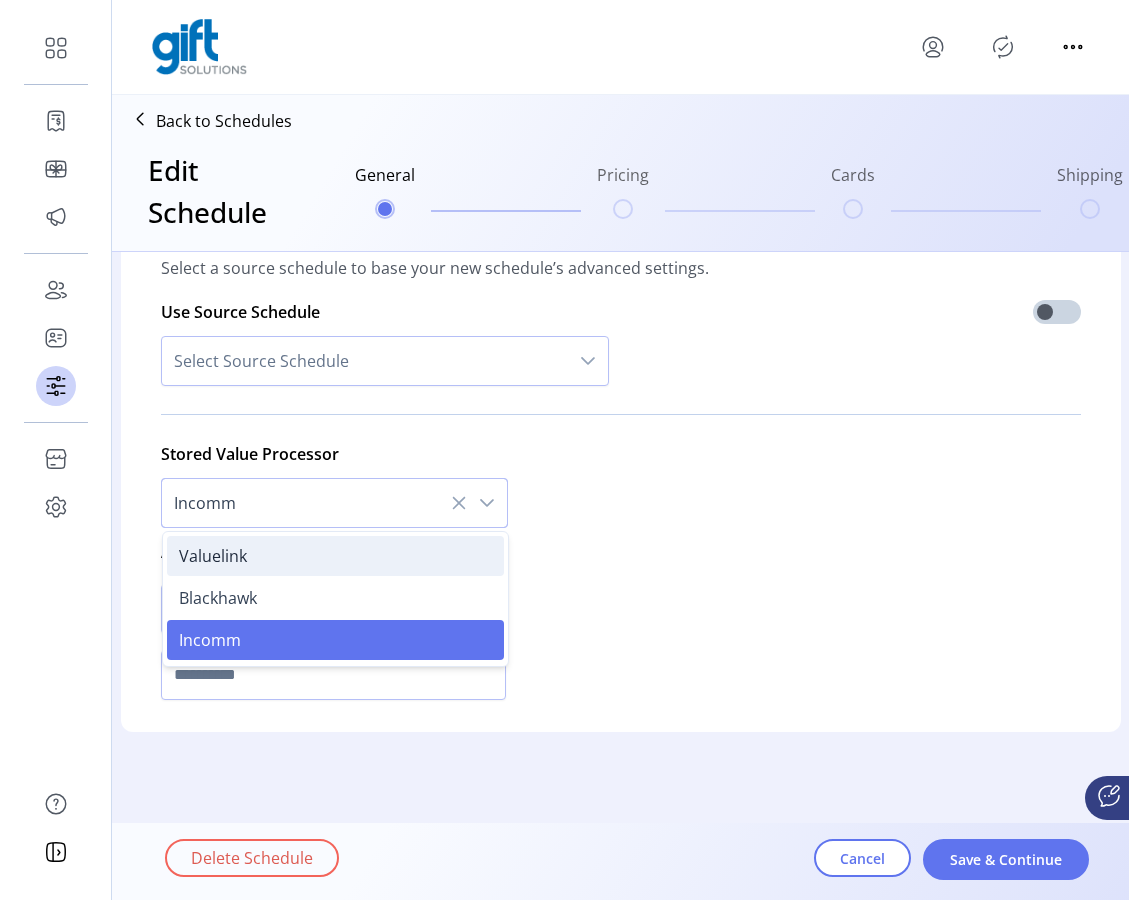 click on "Valuelink" at bounding box center (335, 556) 